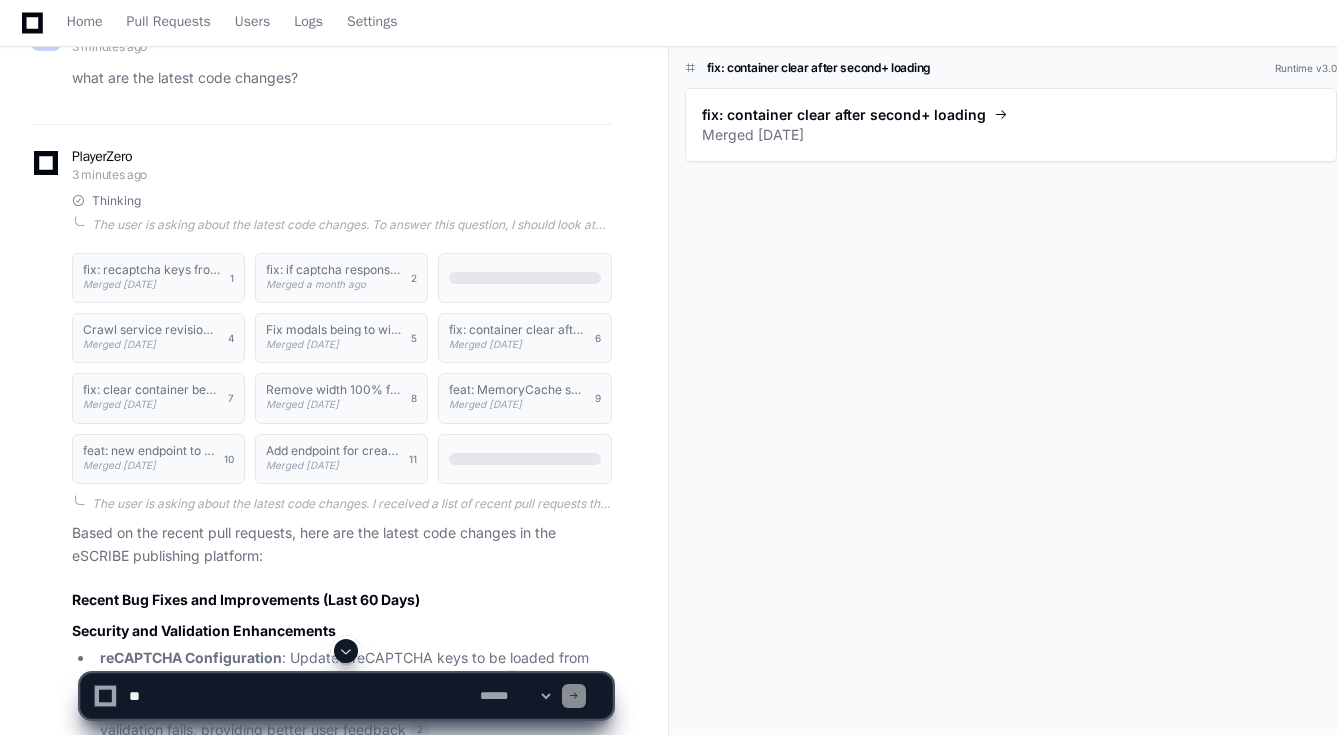 scroll, scrollTop: 0, scrollLeft: 0, axis: both 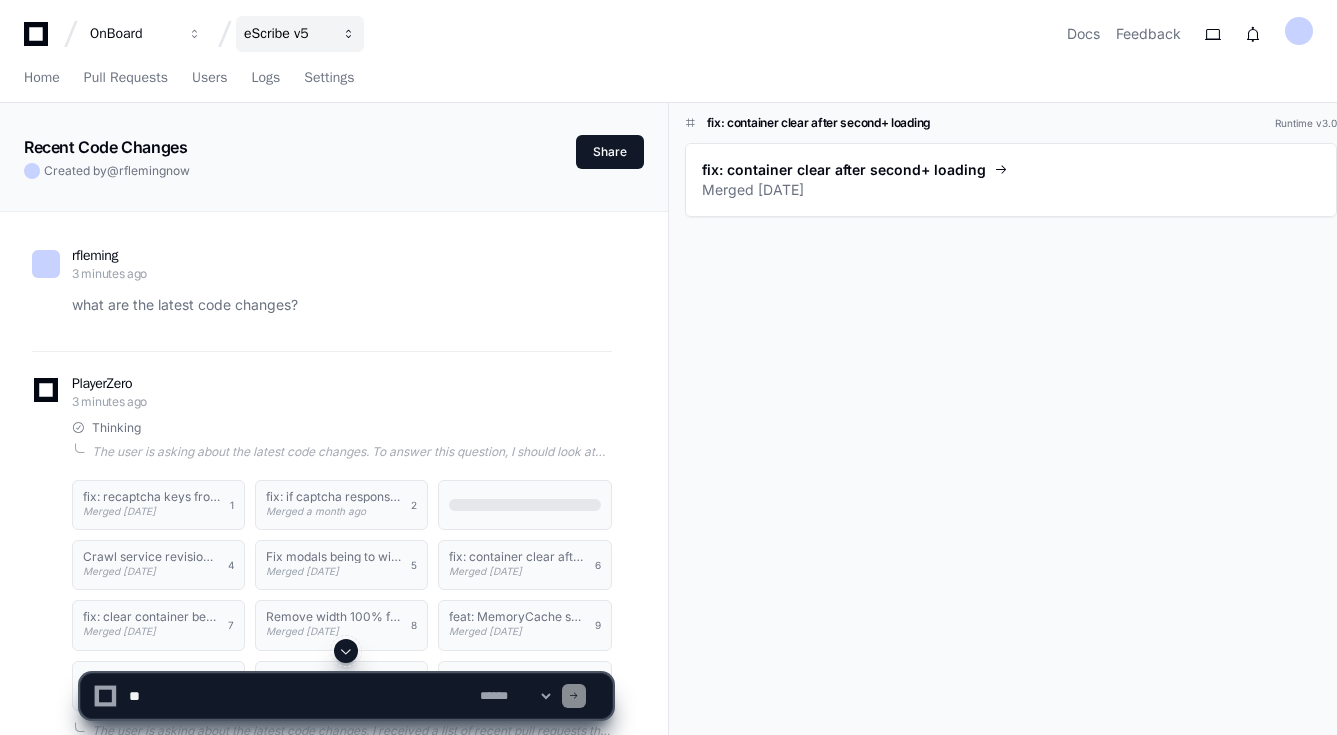 click at bounding box center (195, 34) 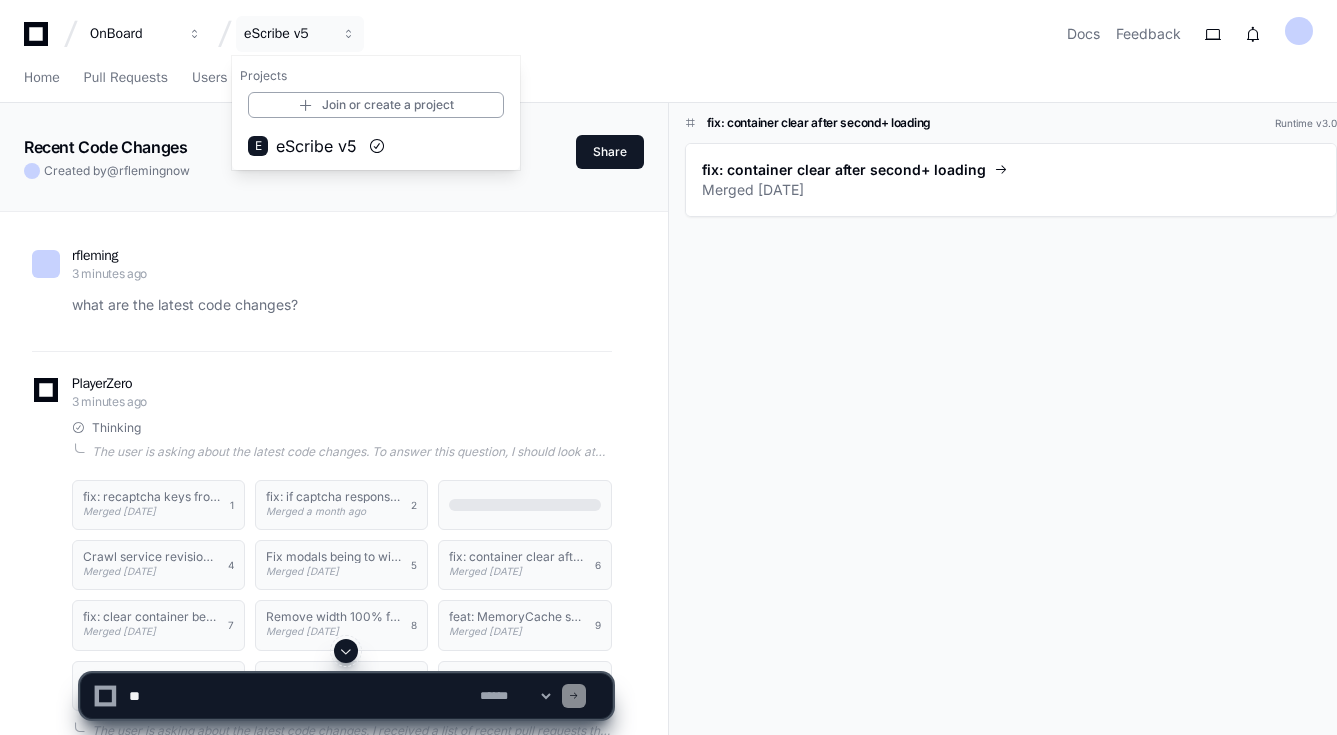 click on "OnBoard eScribe v5 Projects  Join or create a project   E  eScribe v5  Docs  Feedback" at bounding box center [668, 34] 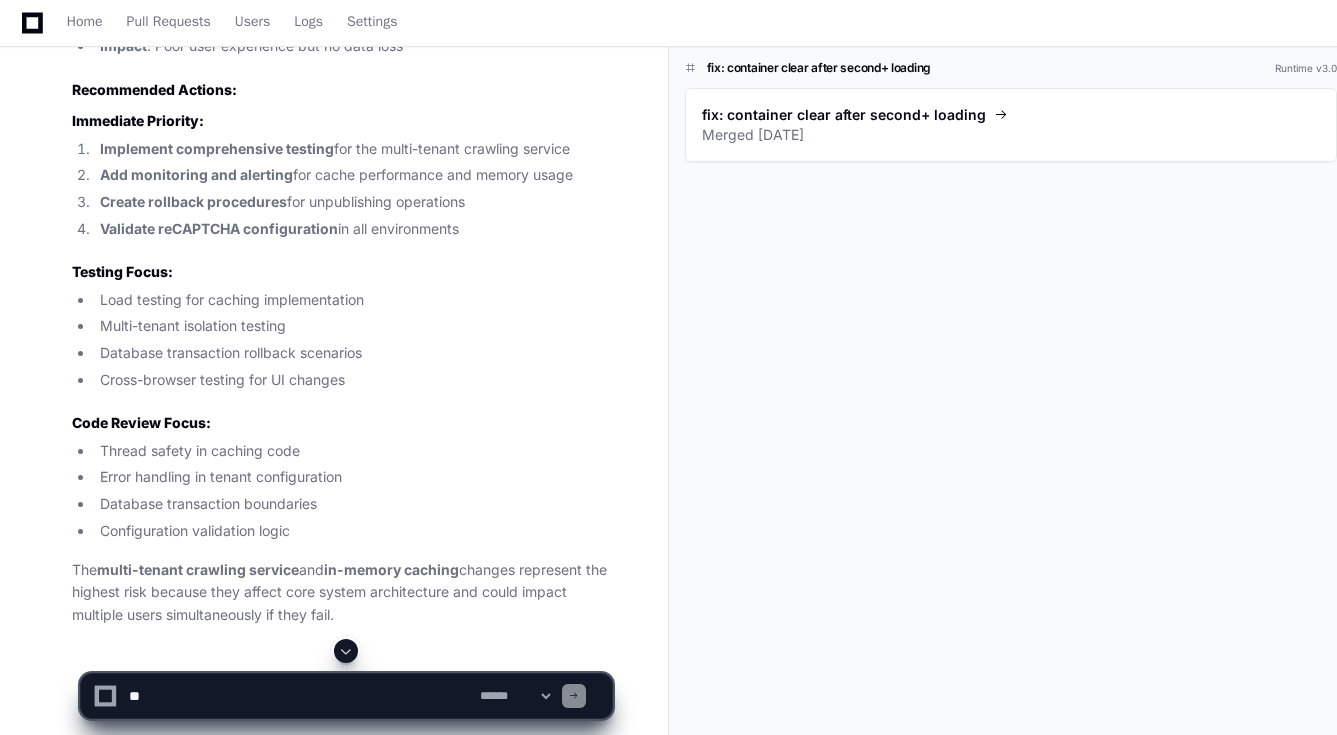 scroll, scrollTop: 4880, scrollLeft: 0, axis: vertical 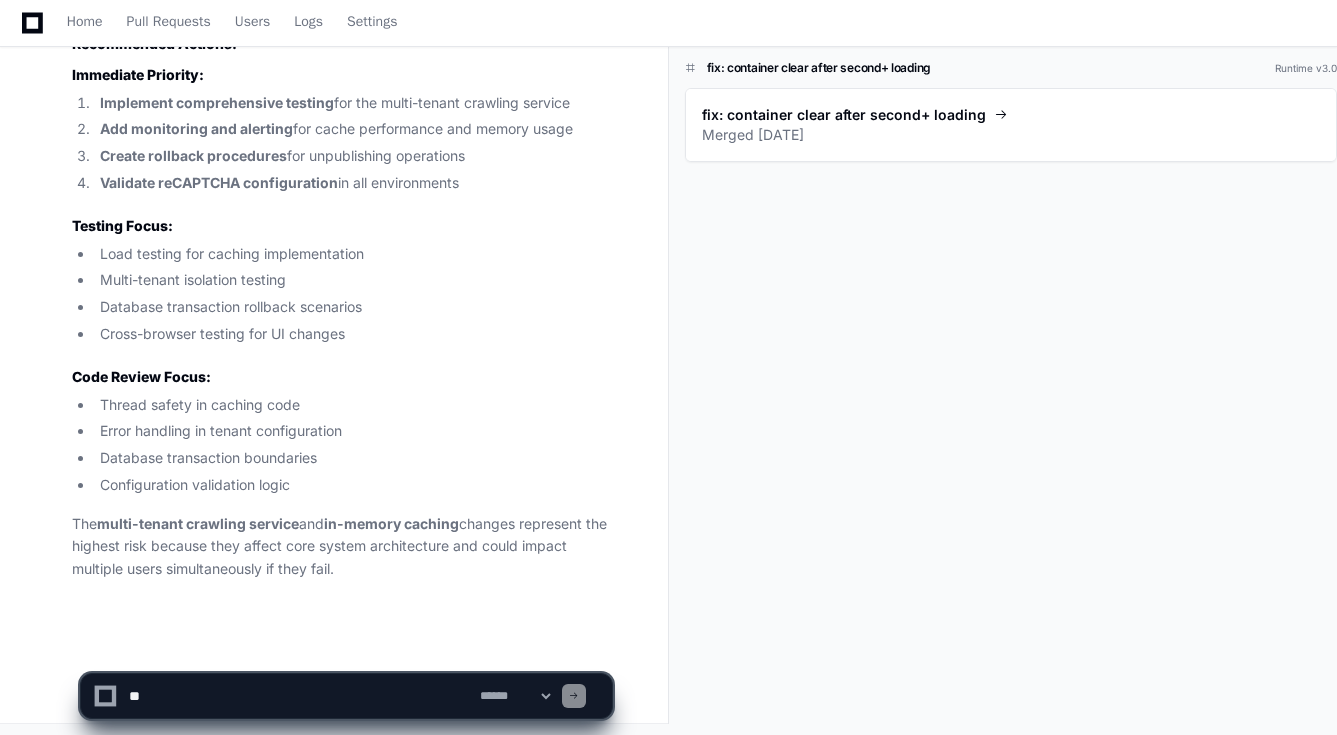click 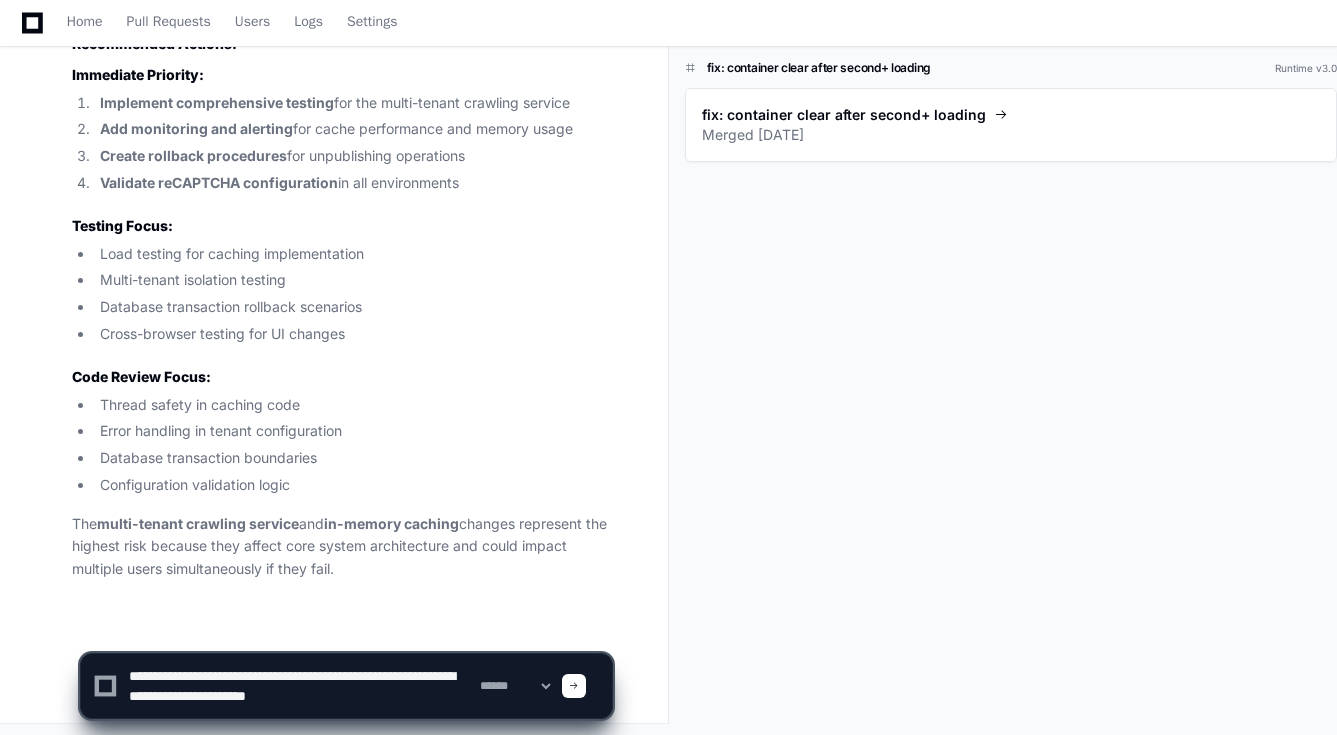 type on "**********" 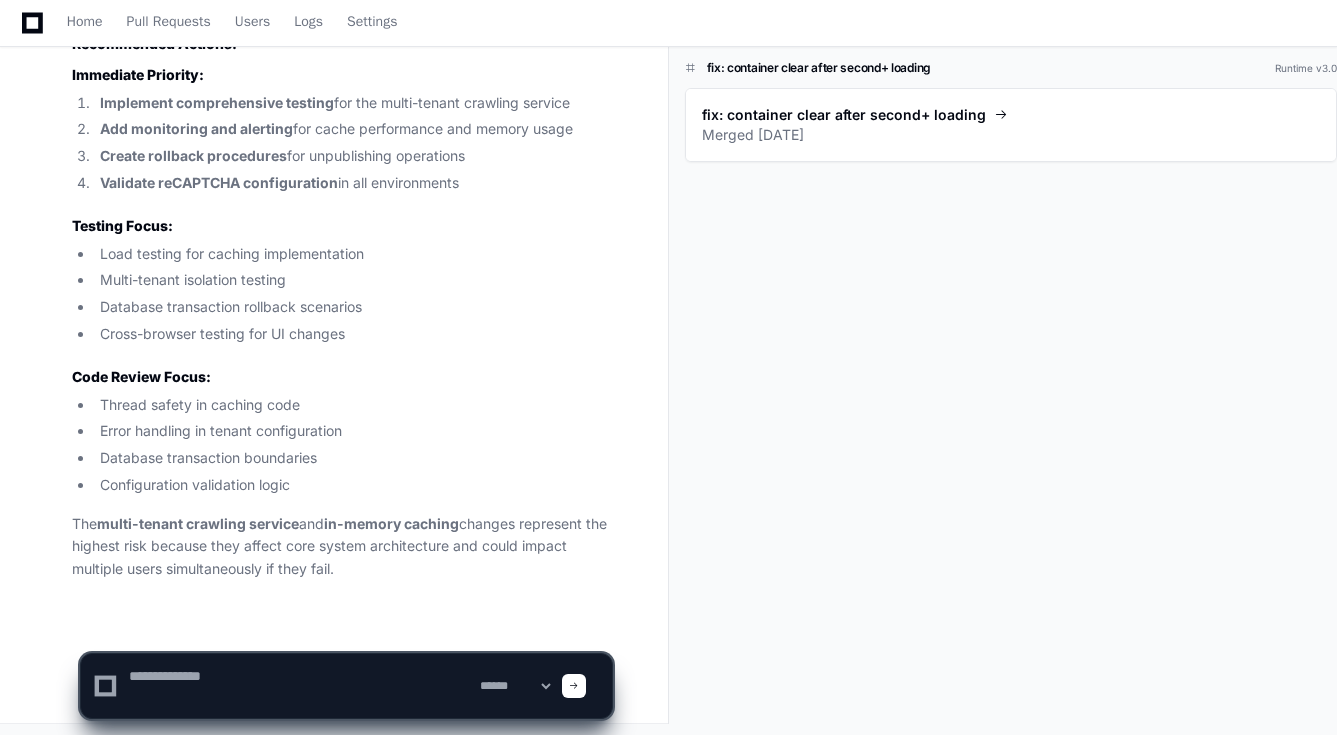 scroll, scrollTop: 0, scrollLeft: 0, axis: both 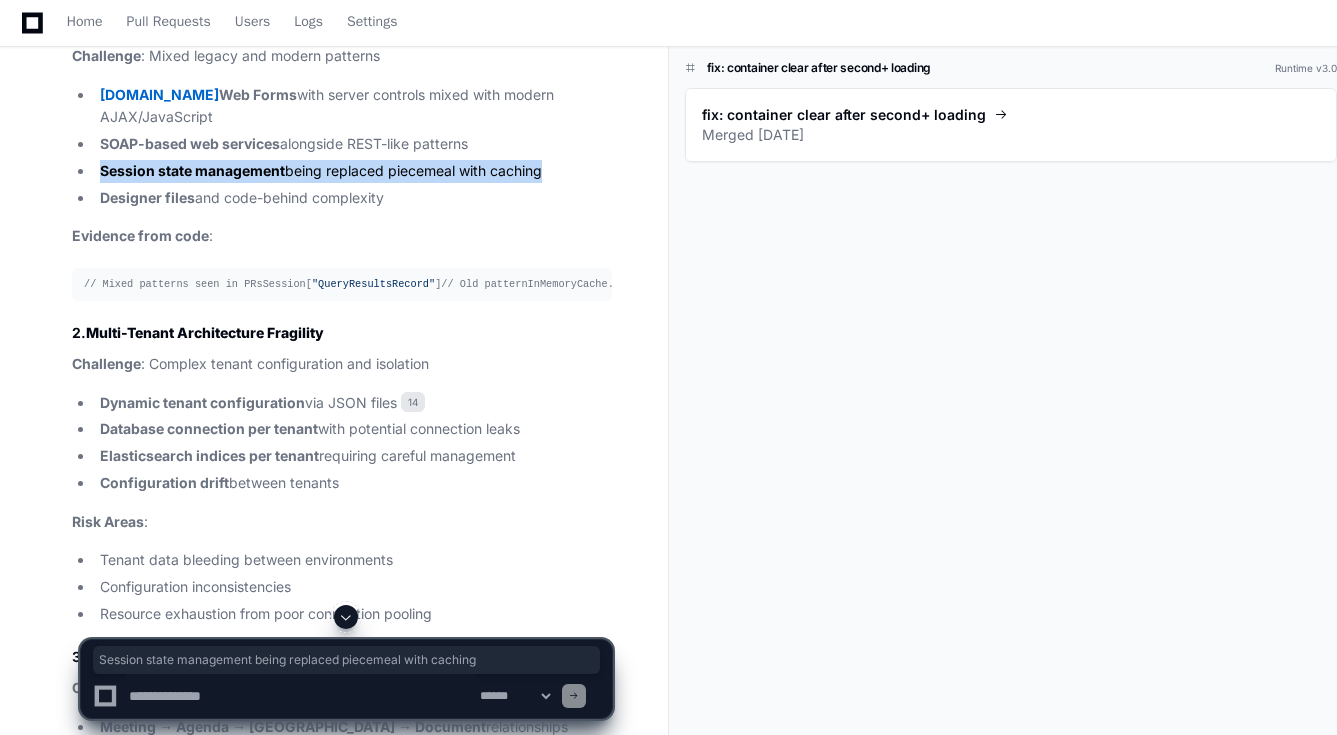 drag, startPoint x: 564, startPoint y: 179, endPoint x: 112, endPoint y: 153, distance: 452.74716 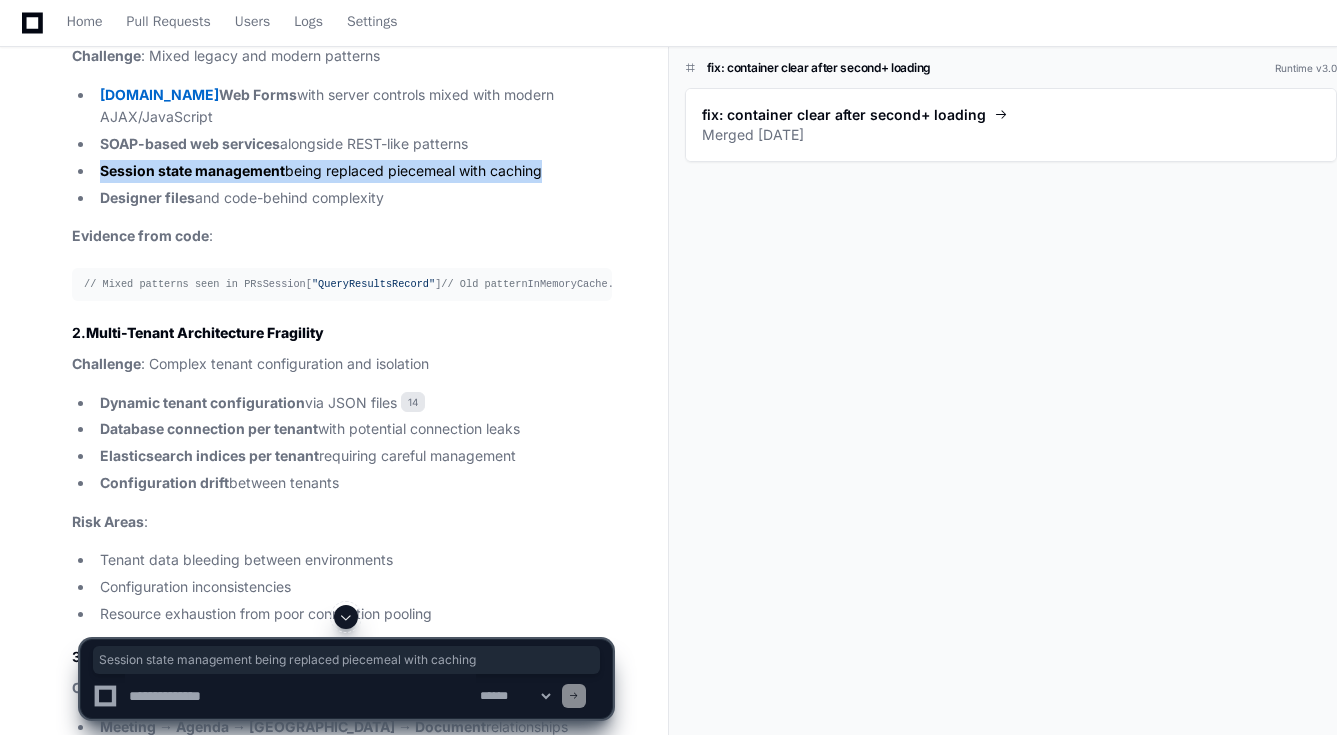 copy on "Session state management  being replaced piecemeal with caching" 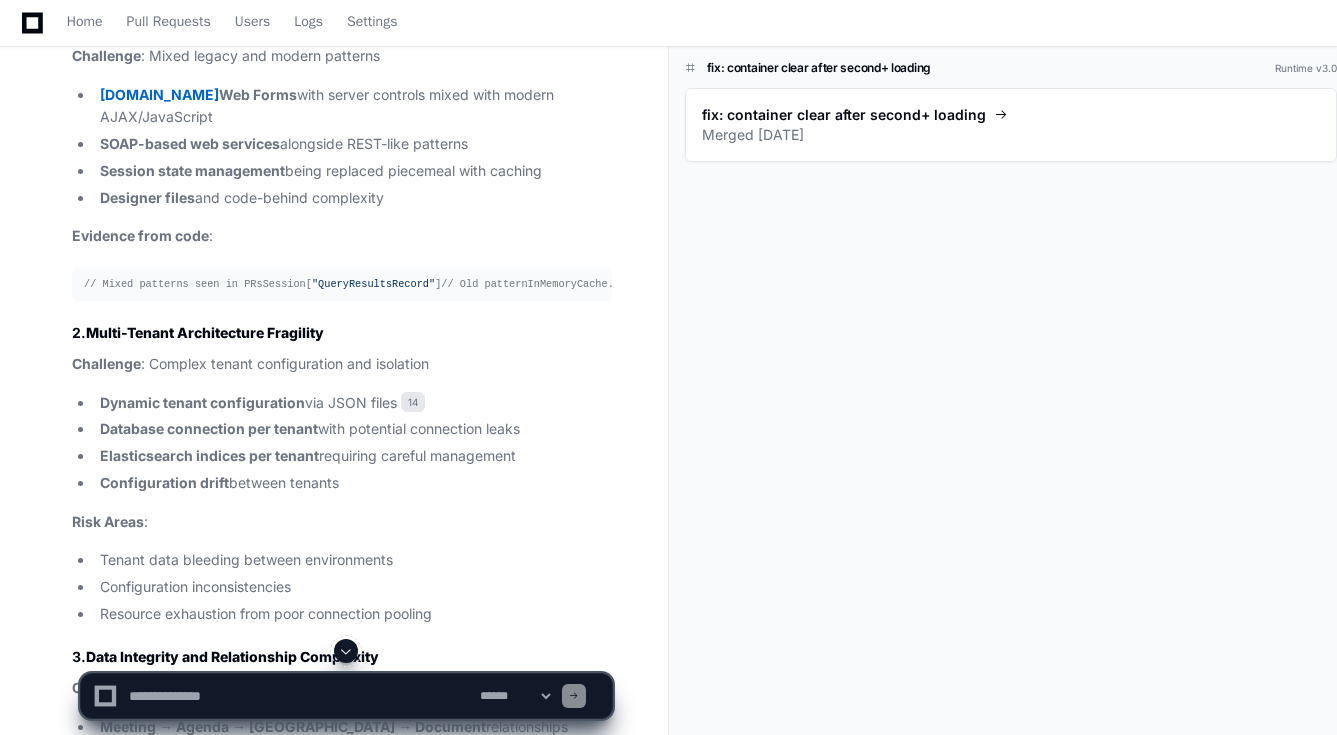 click 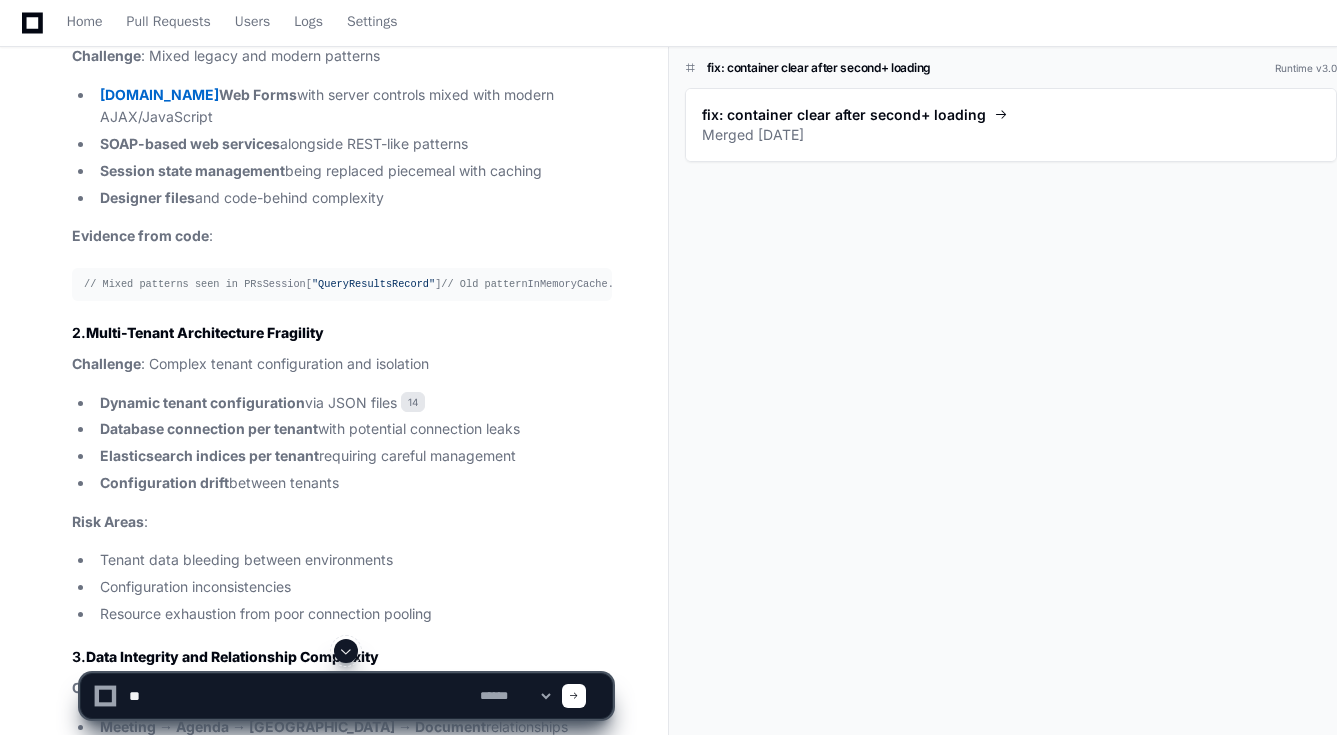 type on "*" 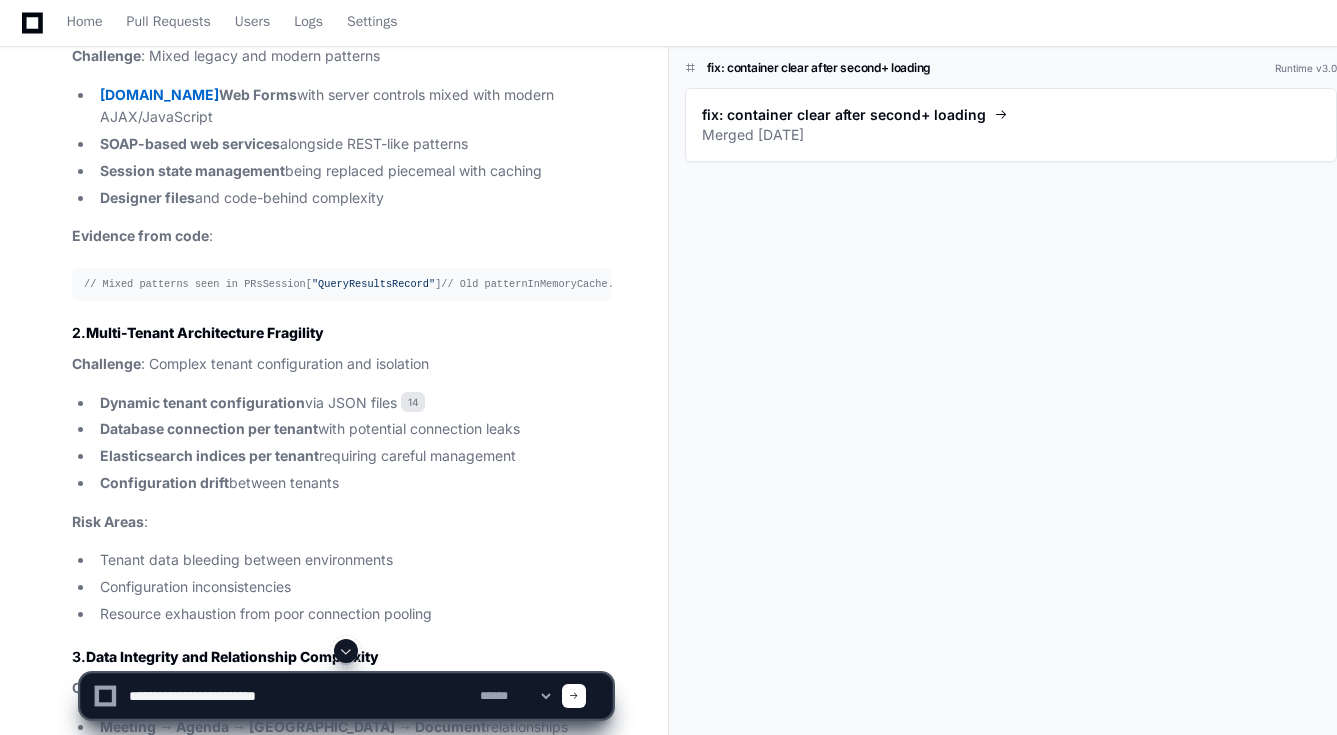 paste on "**********" 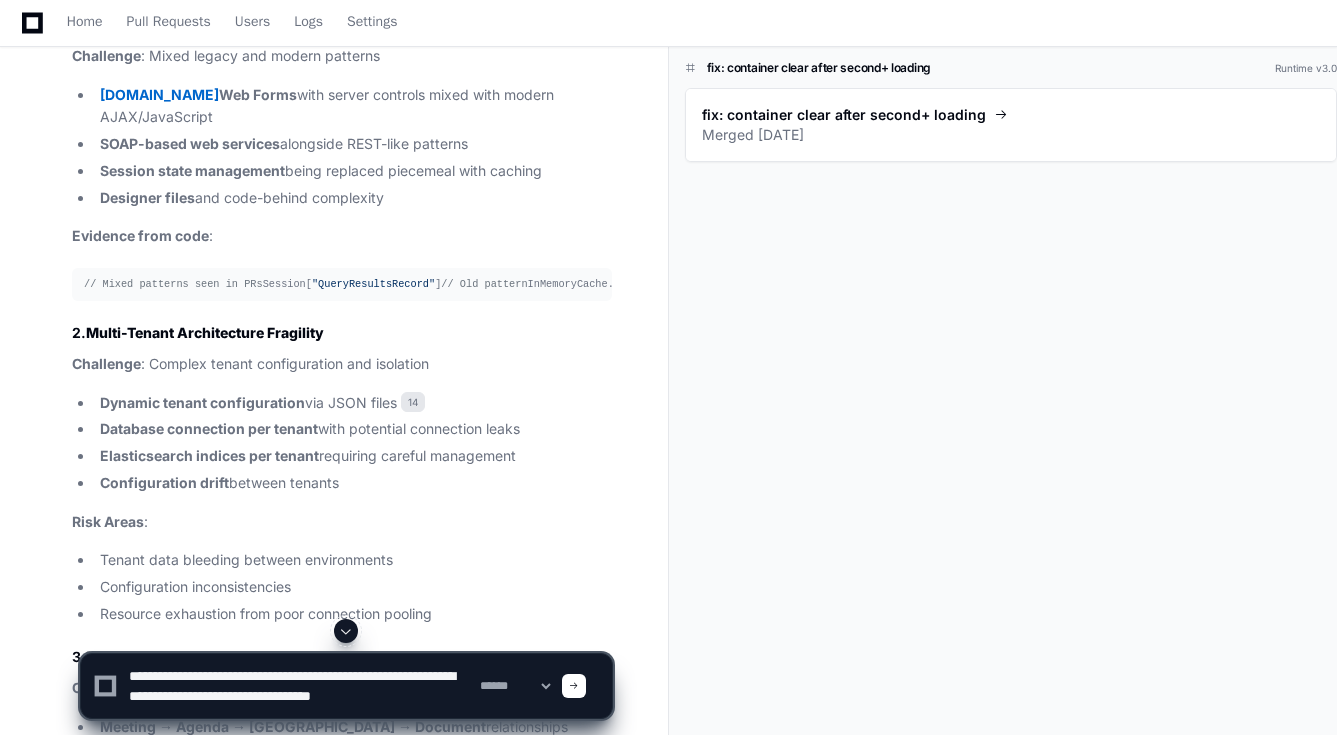 scroll, scrollTop: 6, scrollLeft: 0, axis: vertical 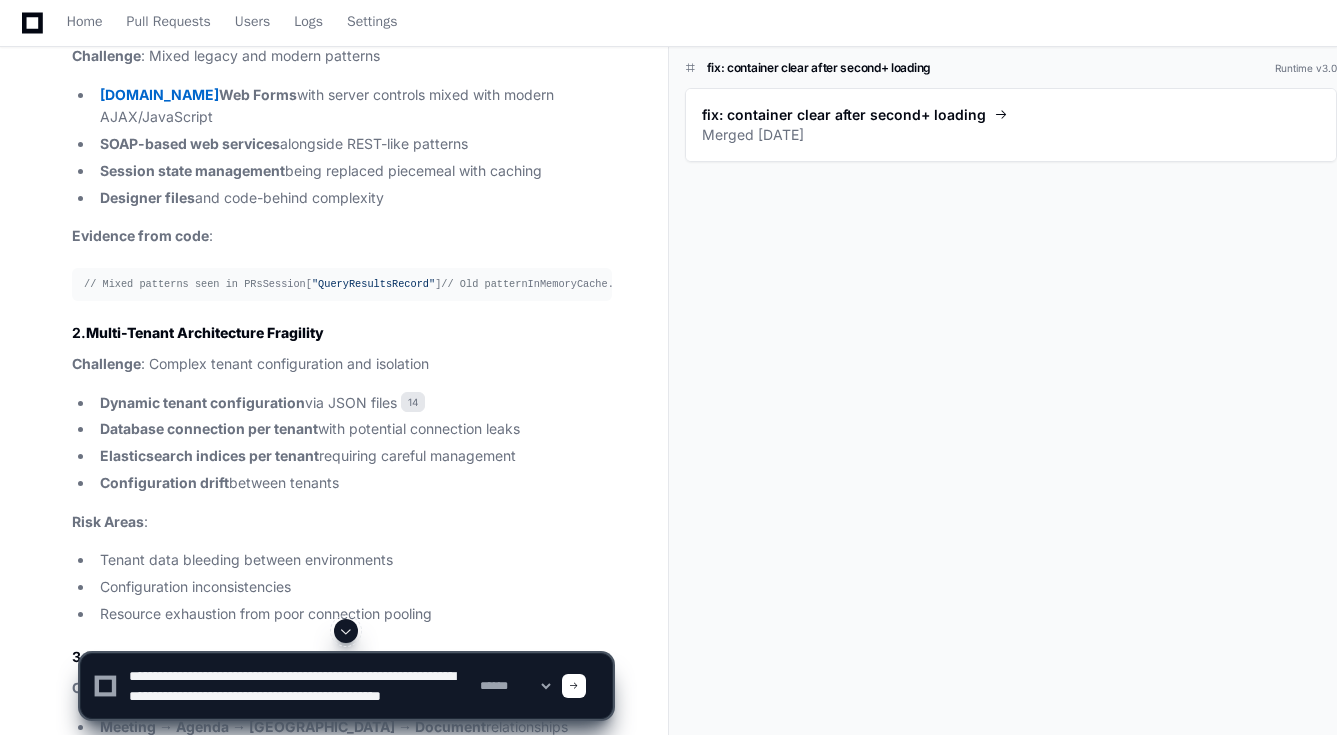 type on "**********" 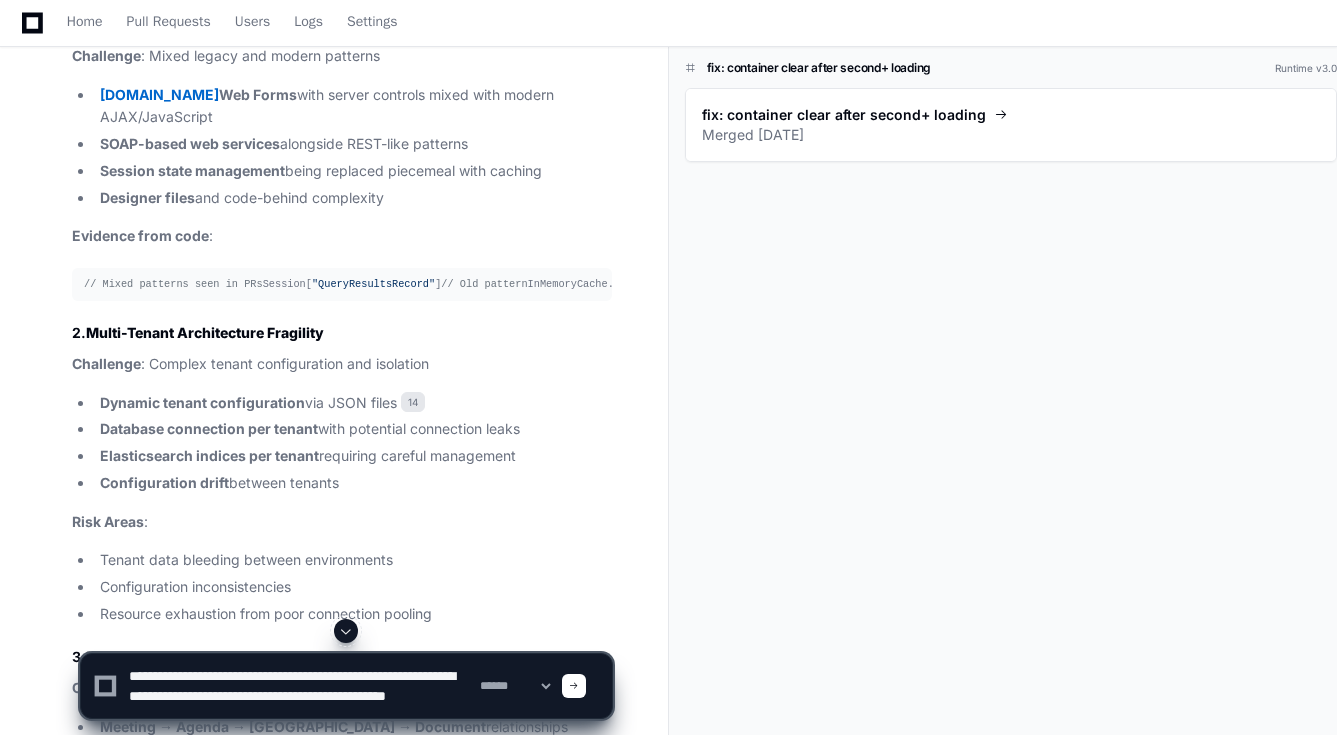 type 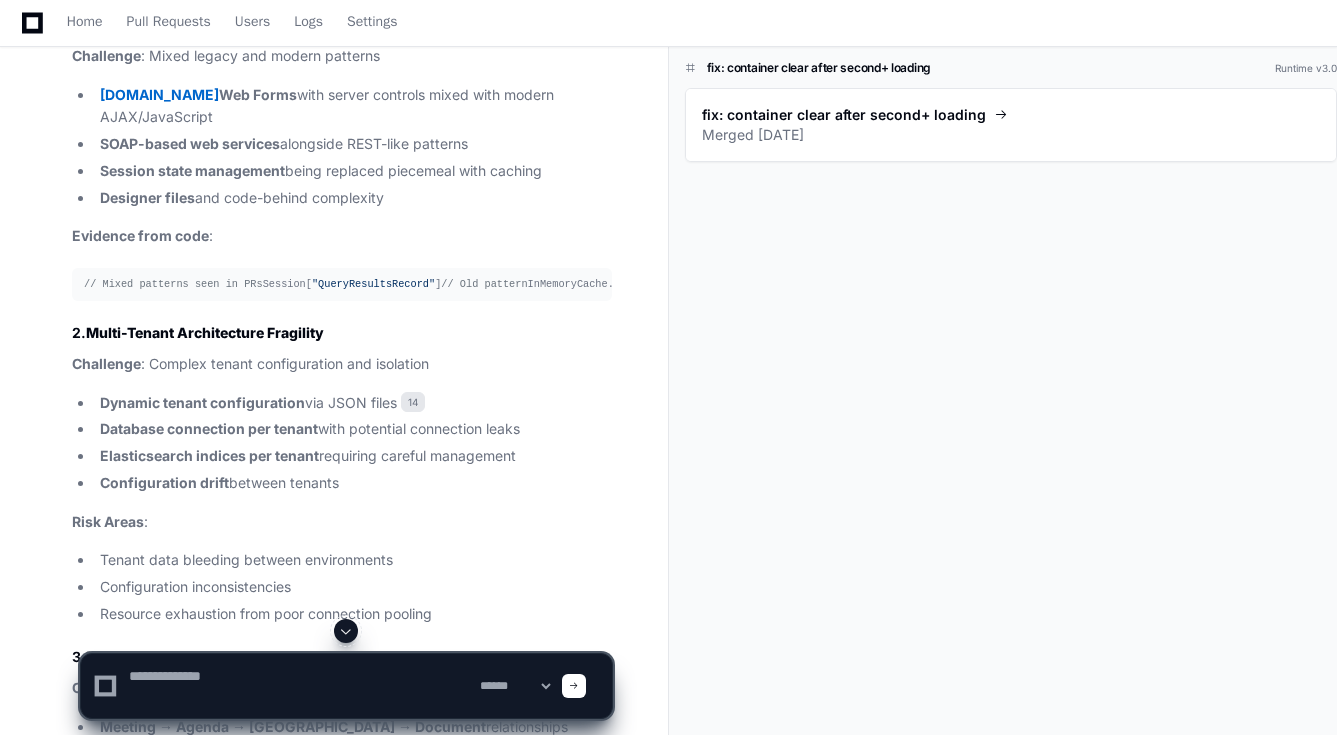 scroll, scrollTop: 0, scrollLeft: 0, axis: both 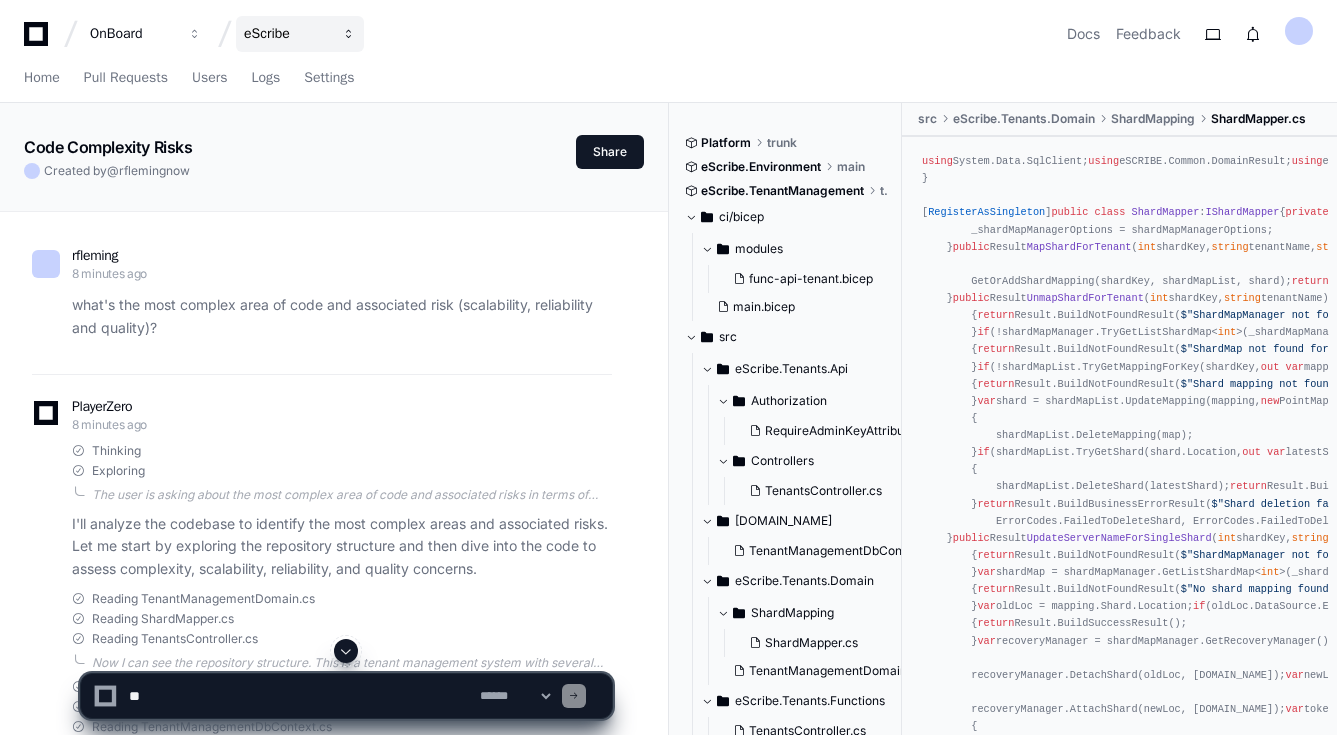 click at bounding box center (195, 34) 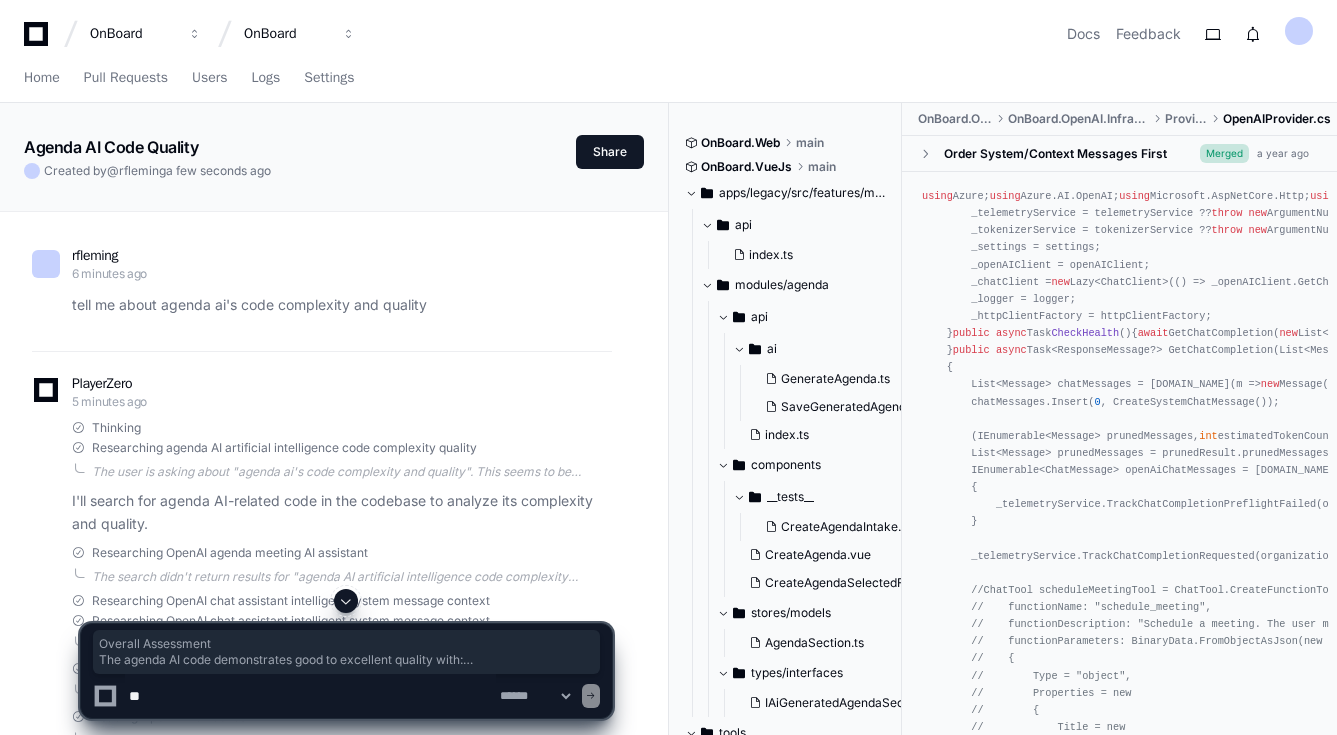 scroll, scrollTop: 0, scrollLeft: 0, axis: both 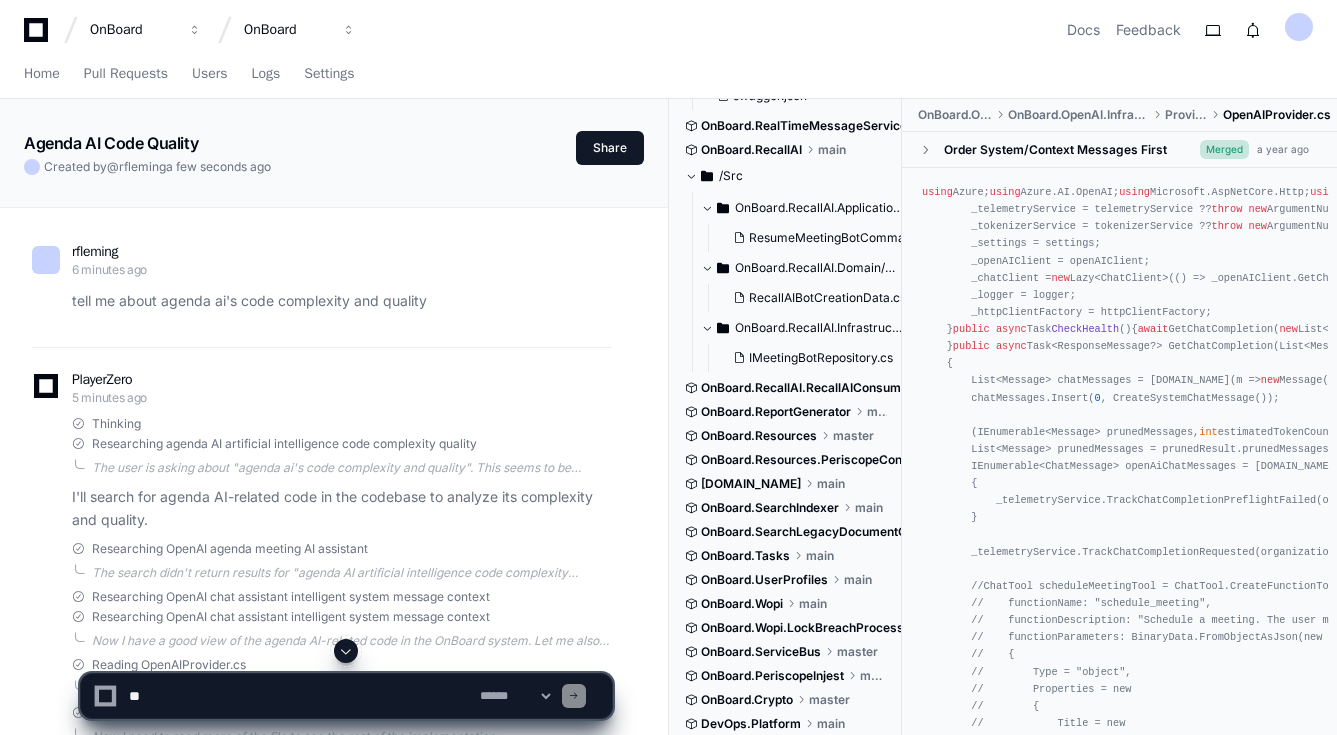 click 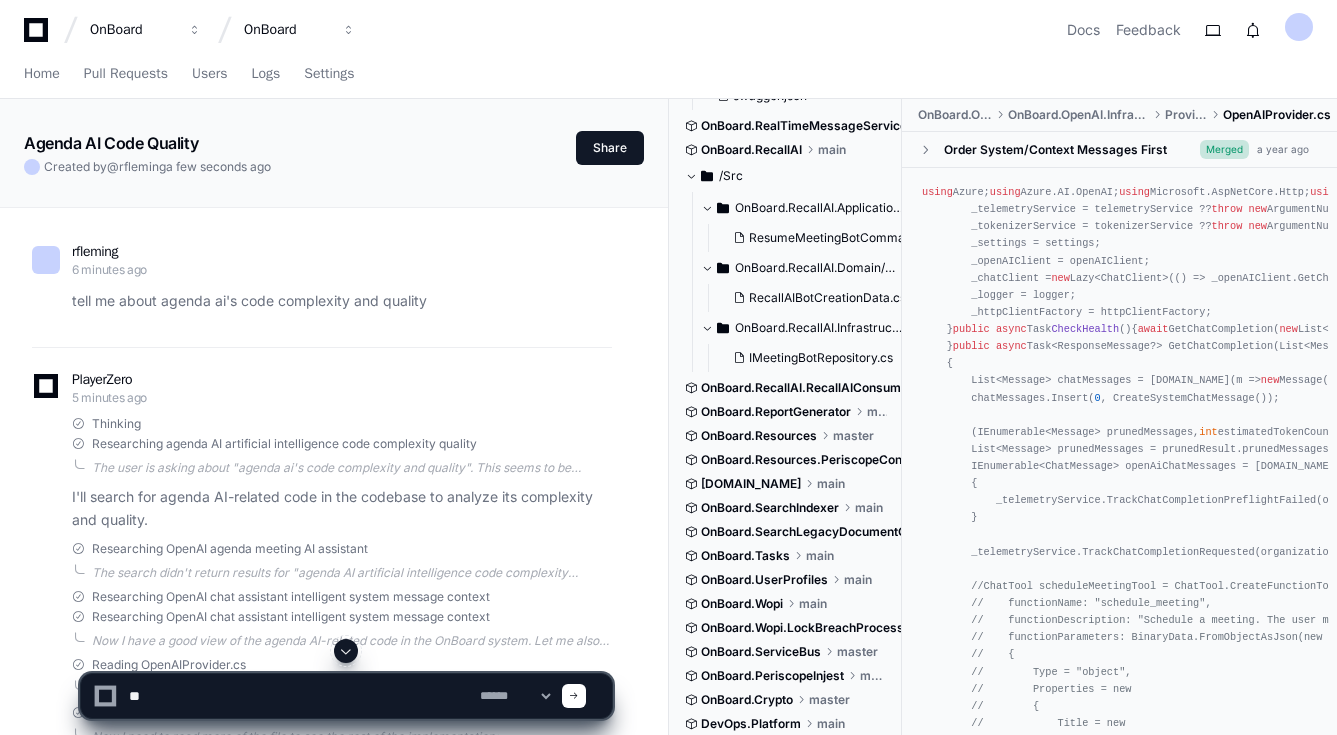 type on "*" 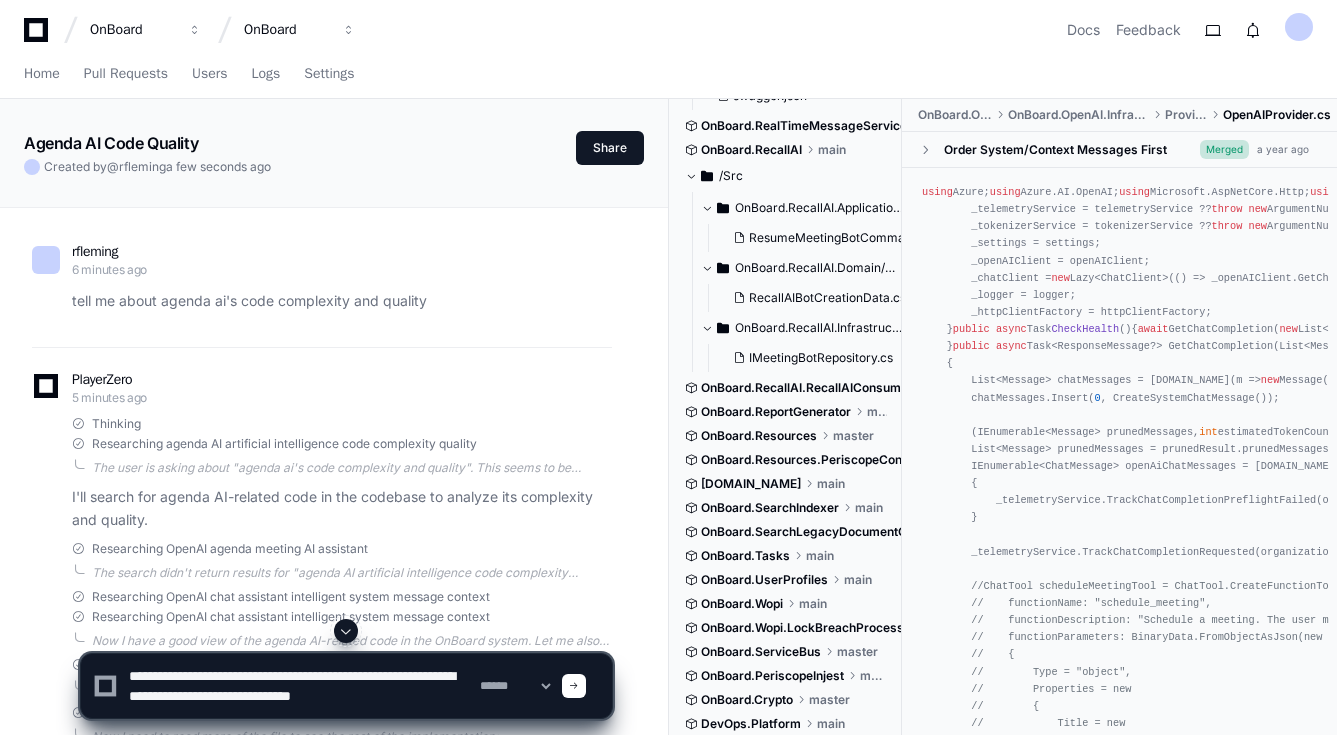 type on "**********" 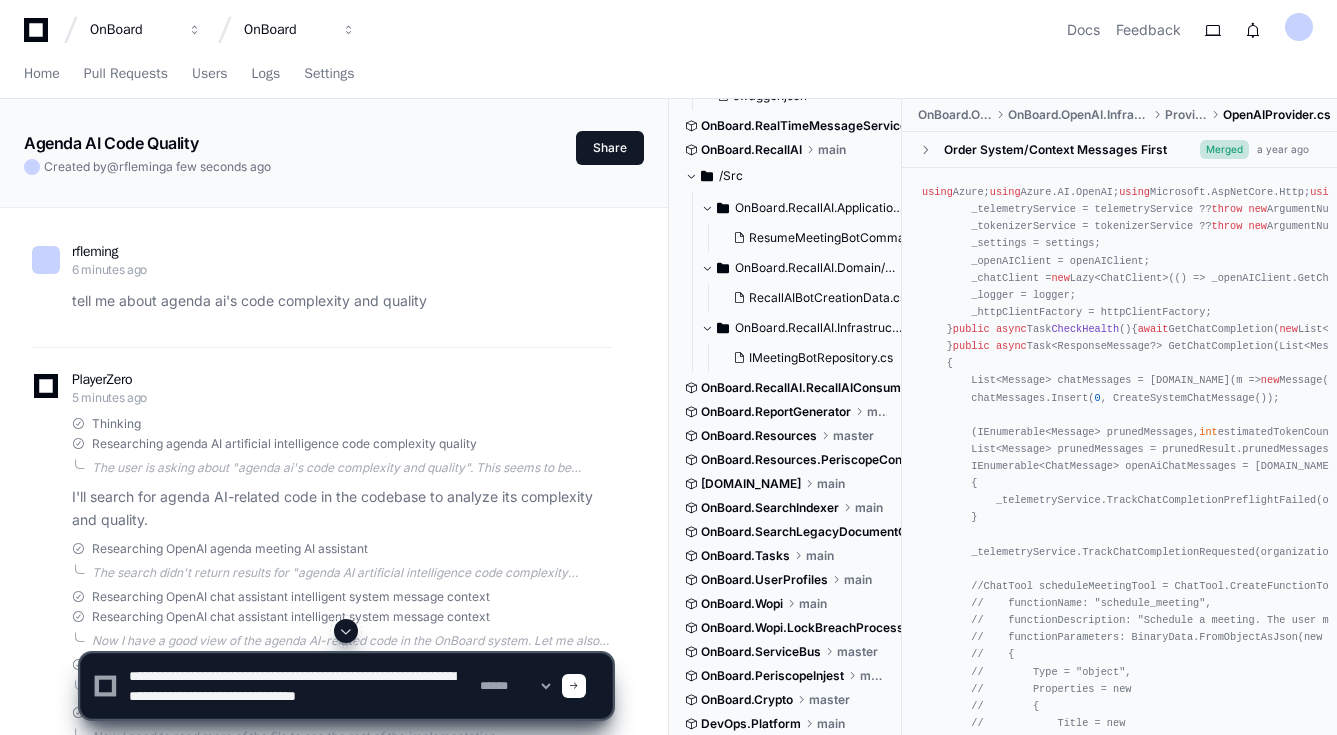 type 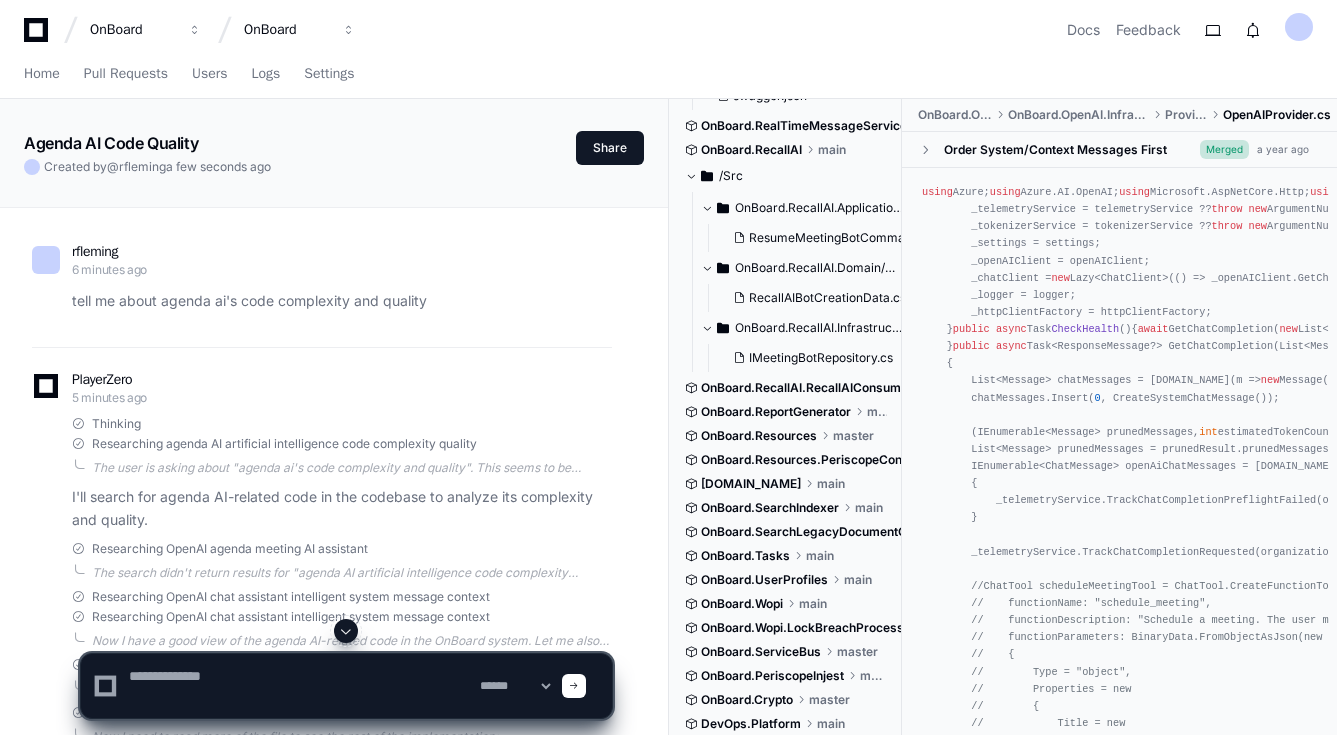 scroll, scrollTop: 0, scrollLeft: 0, axis: both 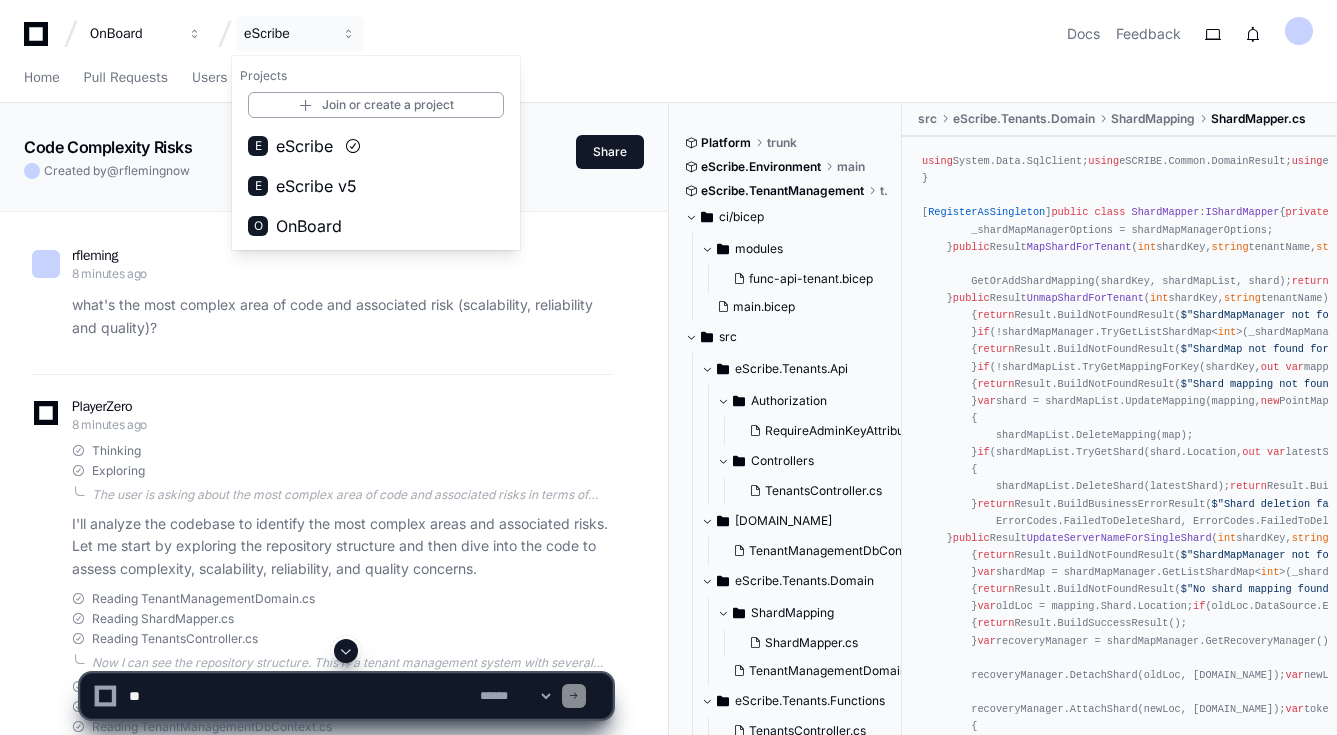 click 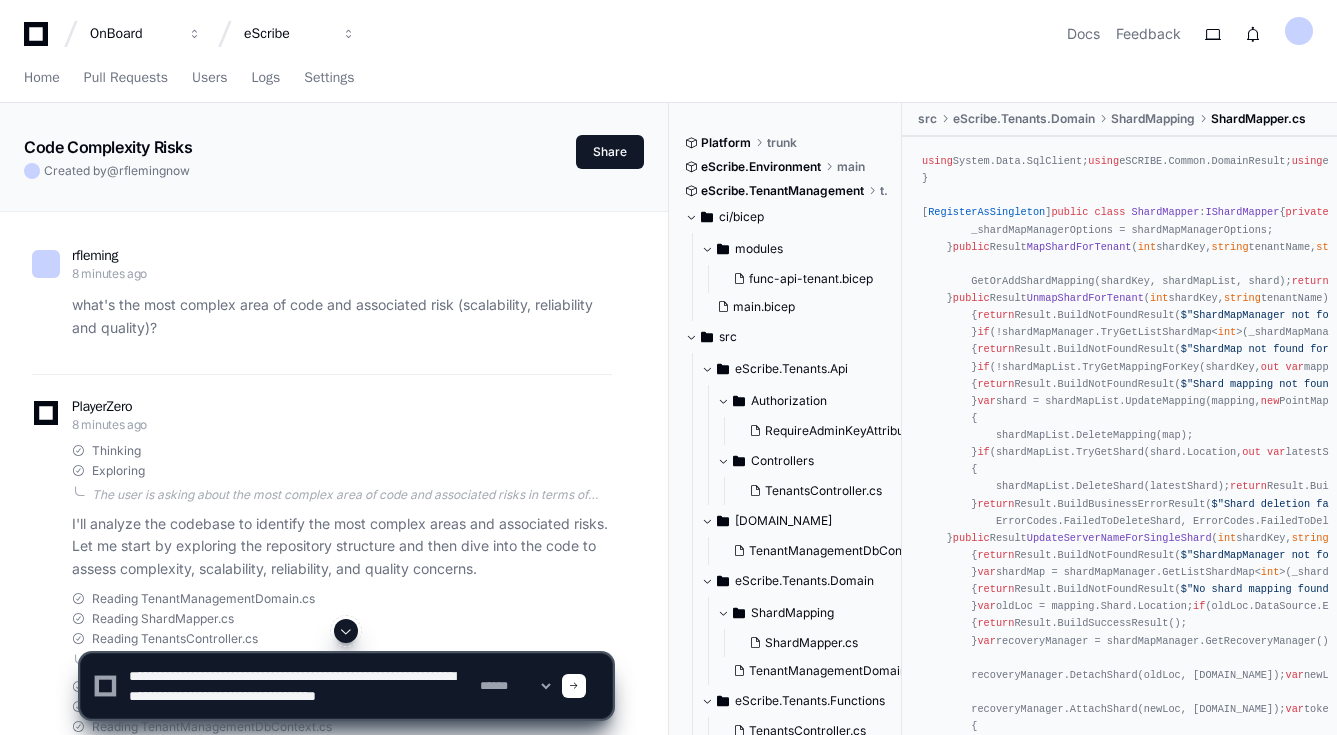 scroll, scrollTop: 6, scrollLeft: 0, axis: vertical 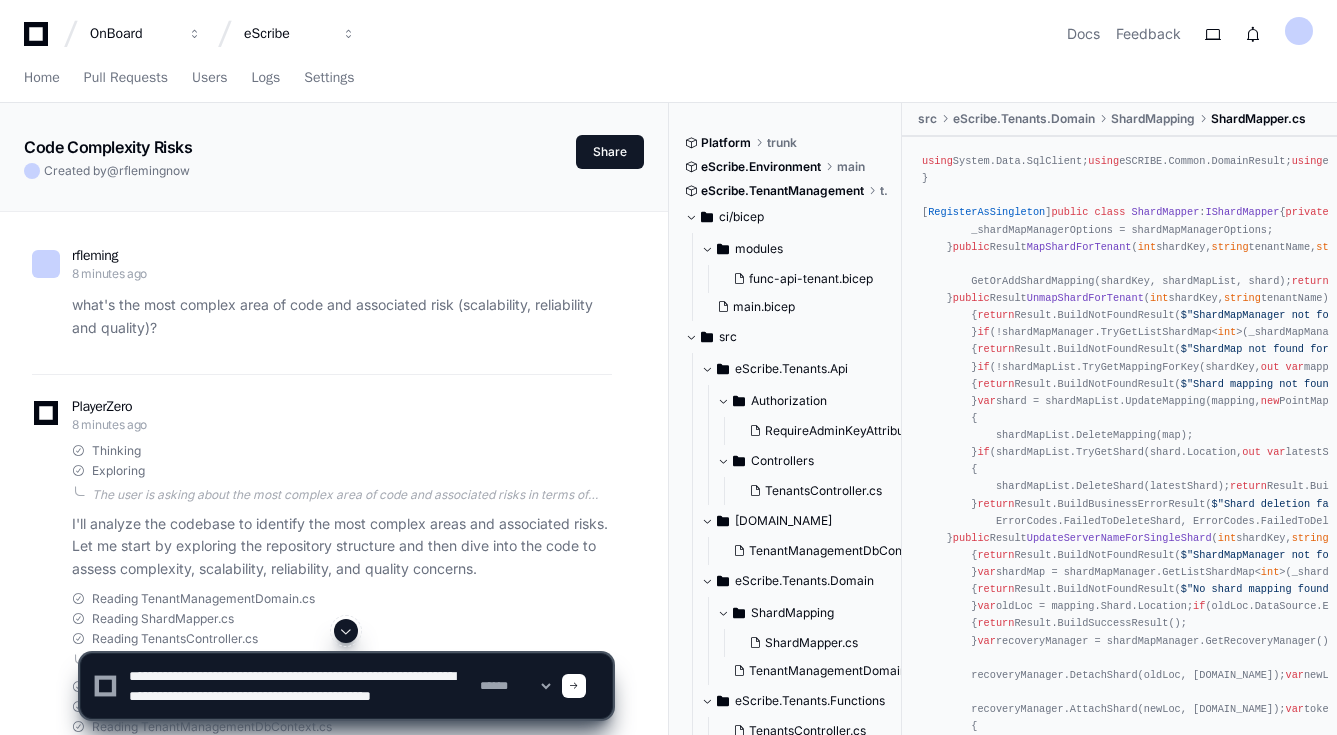type on "**********" 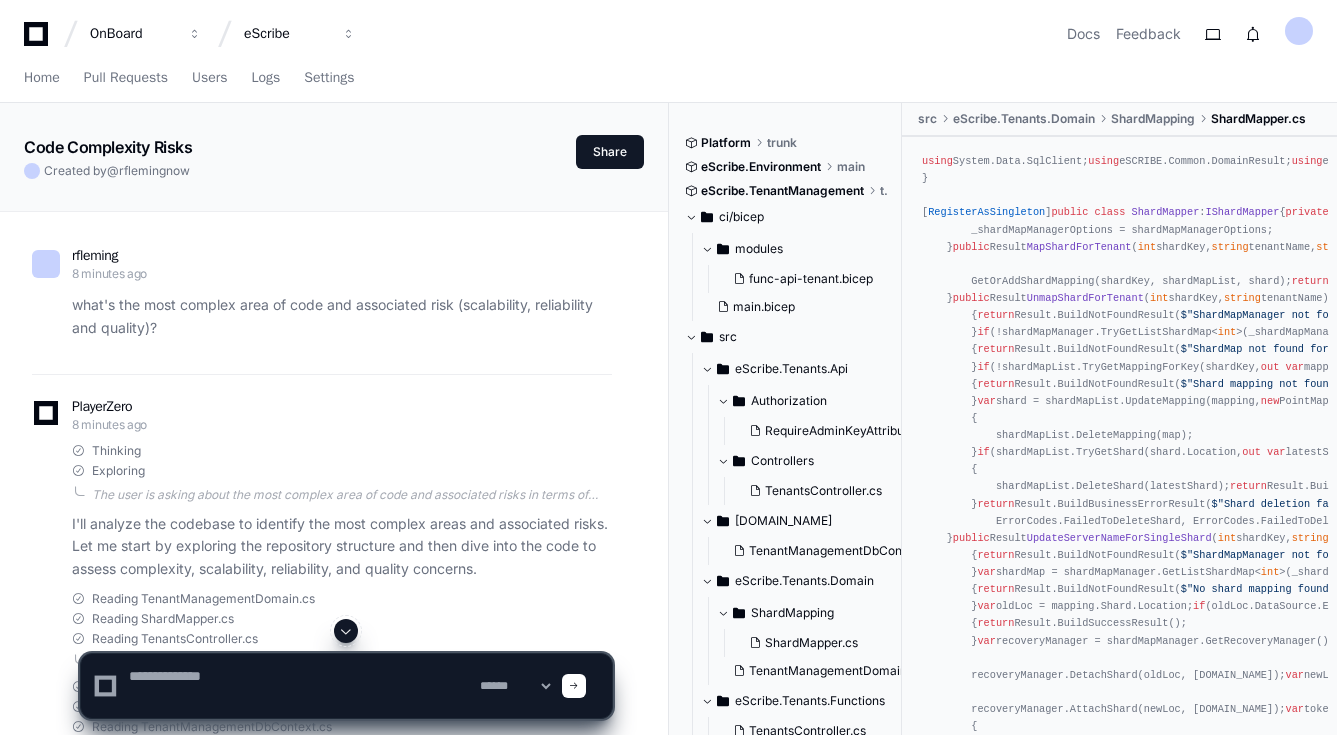 scroll, scrollTop: 0, scrollLeft: 0, axis: both 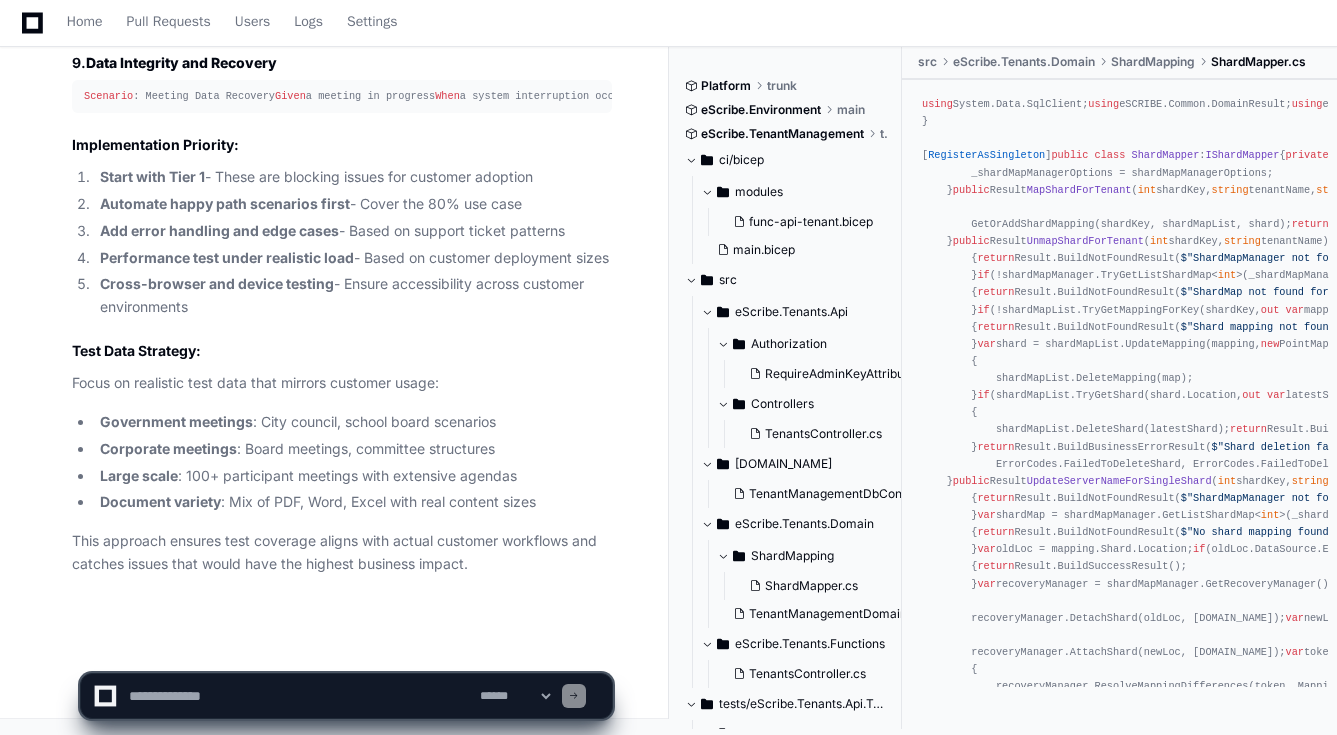 click 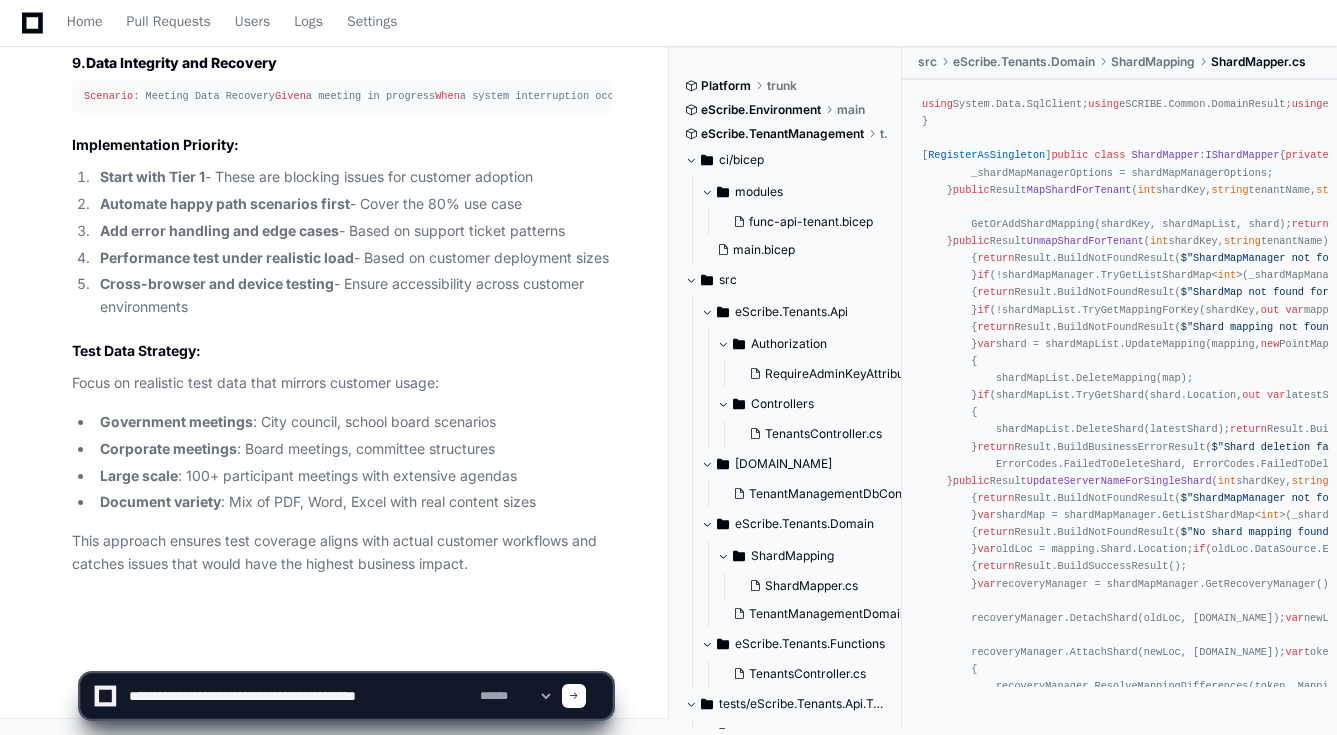type on "**********" 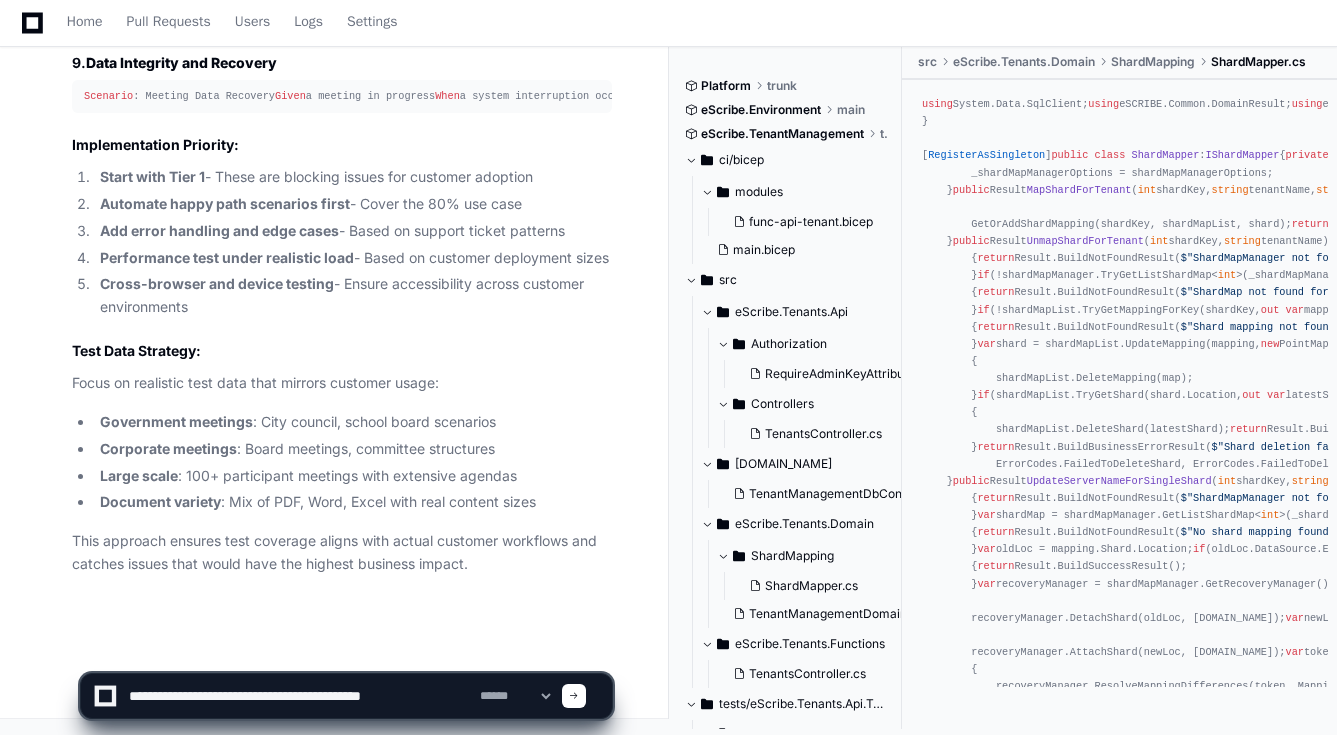 type 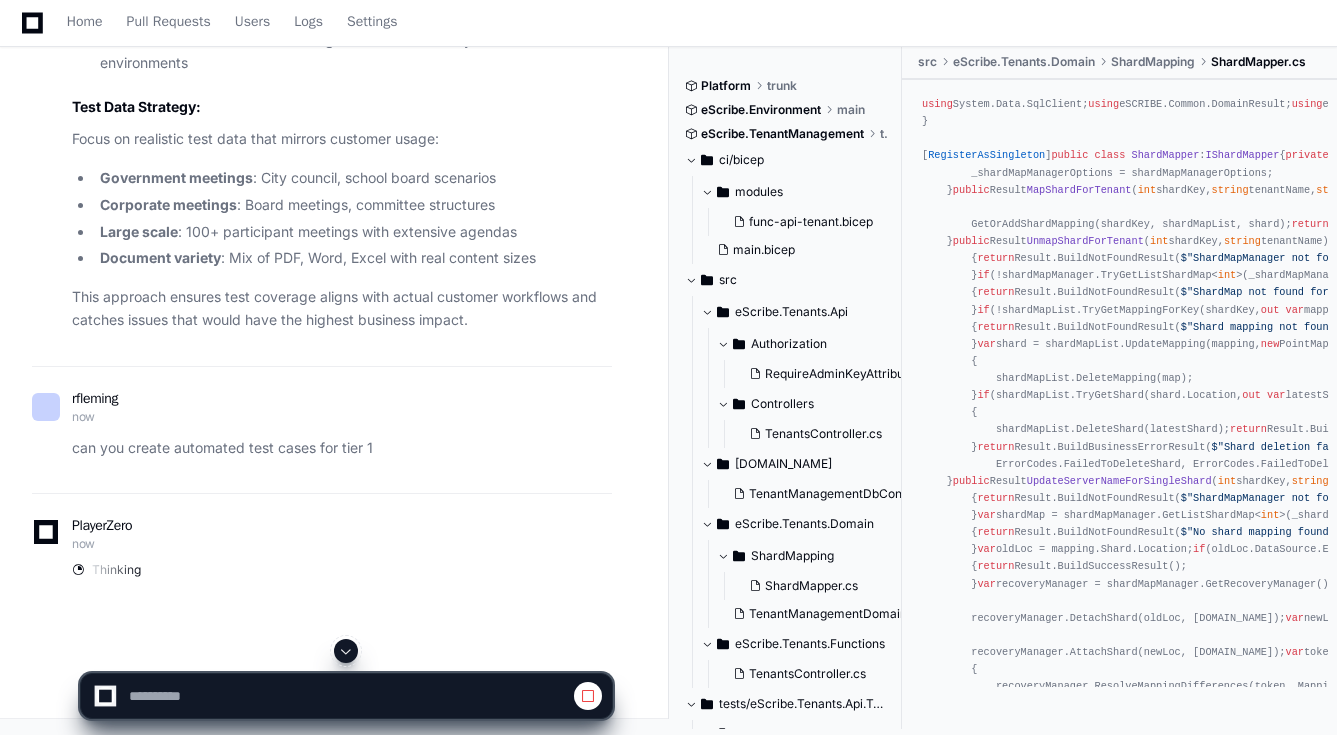 scroll, scrollTop: 10198, scrollLeft: 0, axis: vertical 